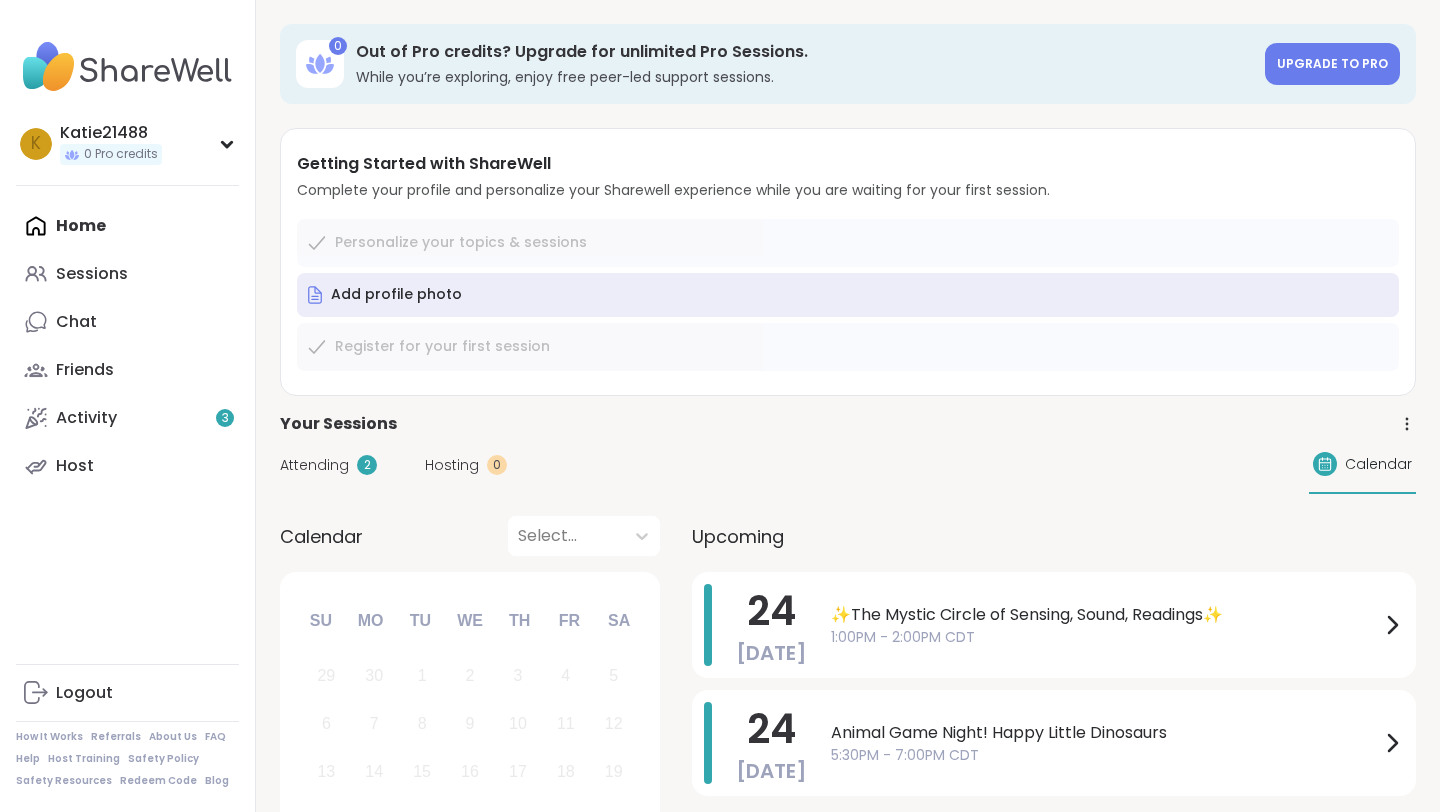 scroll, scrollTop: 0, scrollLeft: 0, axis: both 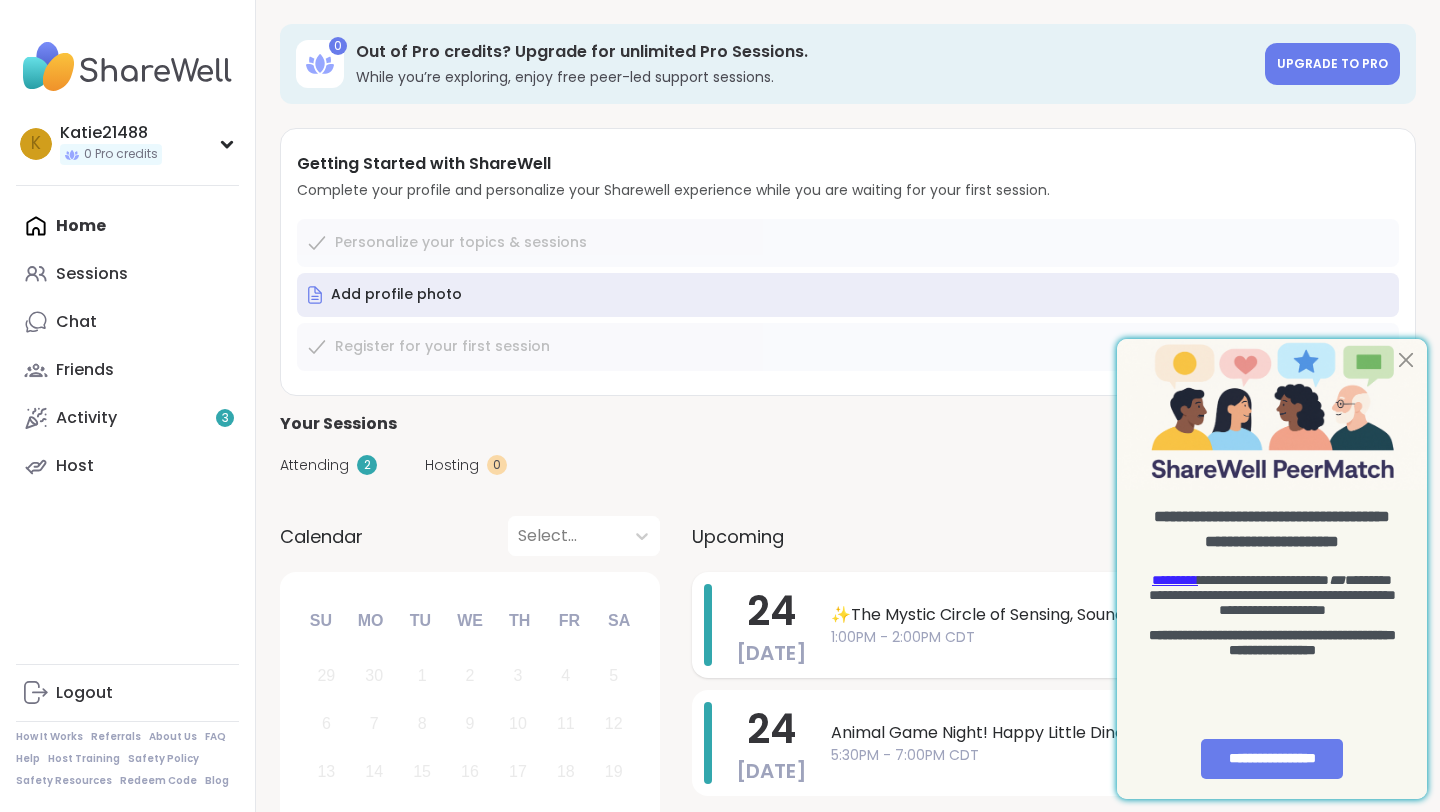 click on "1:00PM - 2:00PM CDT" at bounding box center (1105, 637) 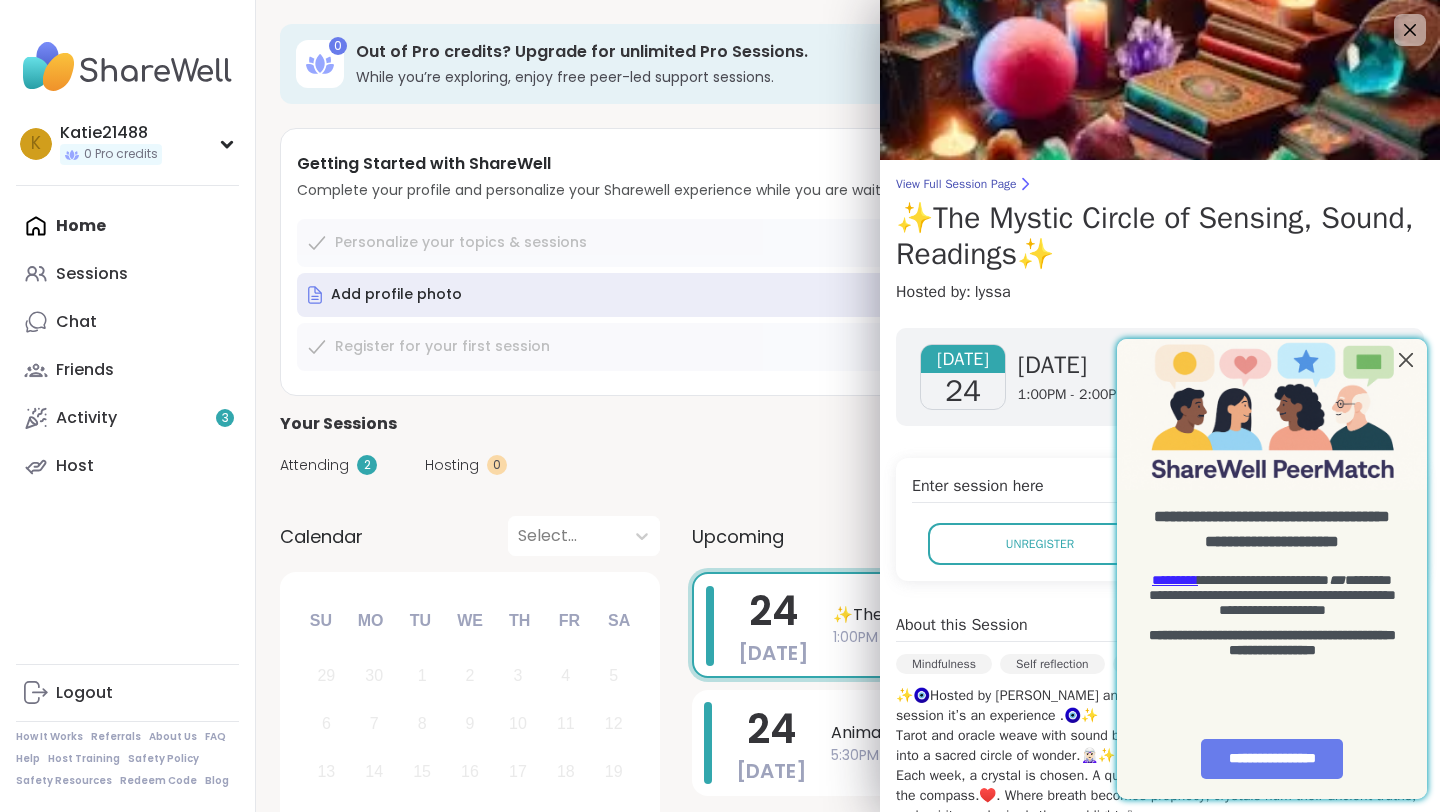 click at bounding box center [1406, 359] 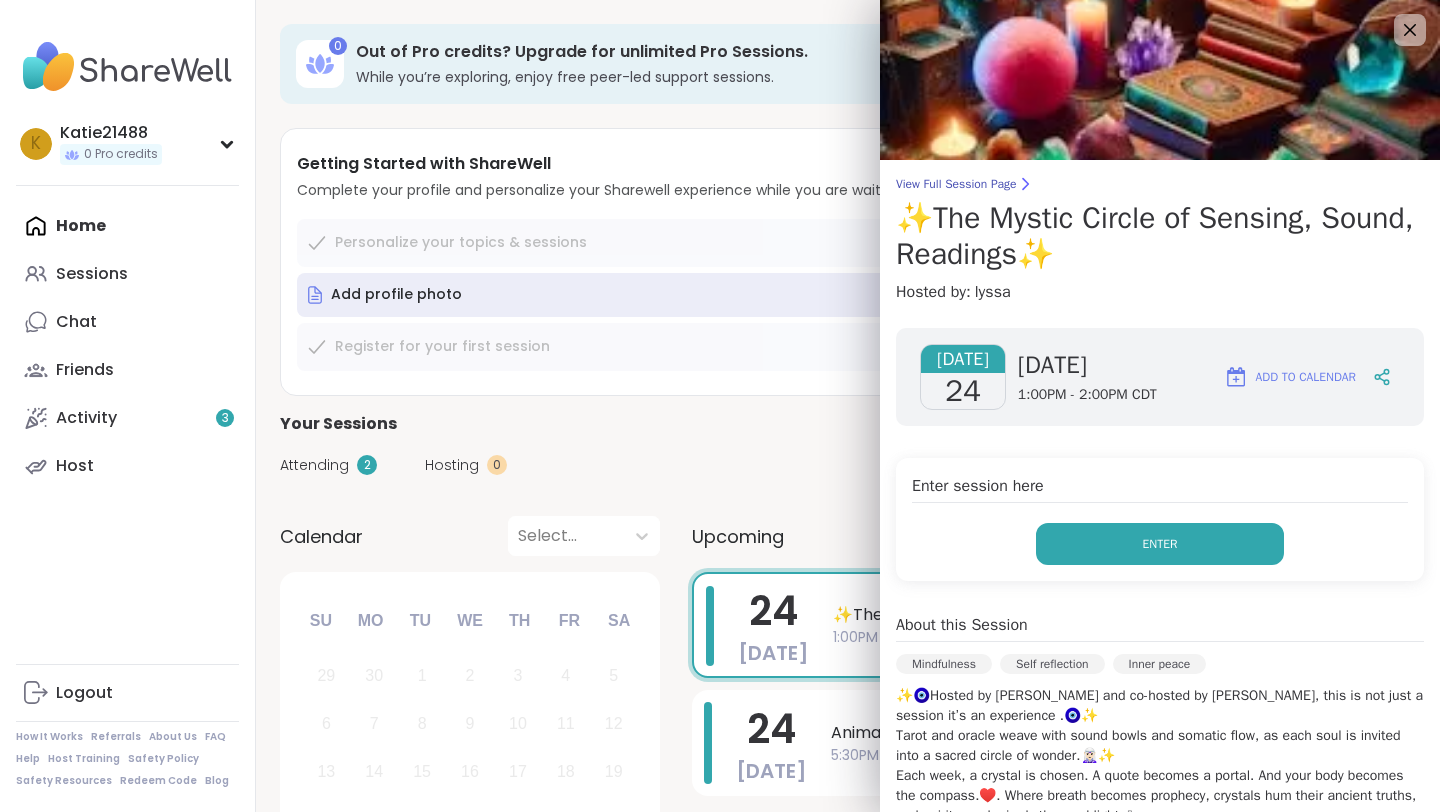 click on "Enter" at bounding box center [1160, 544] 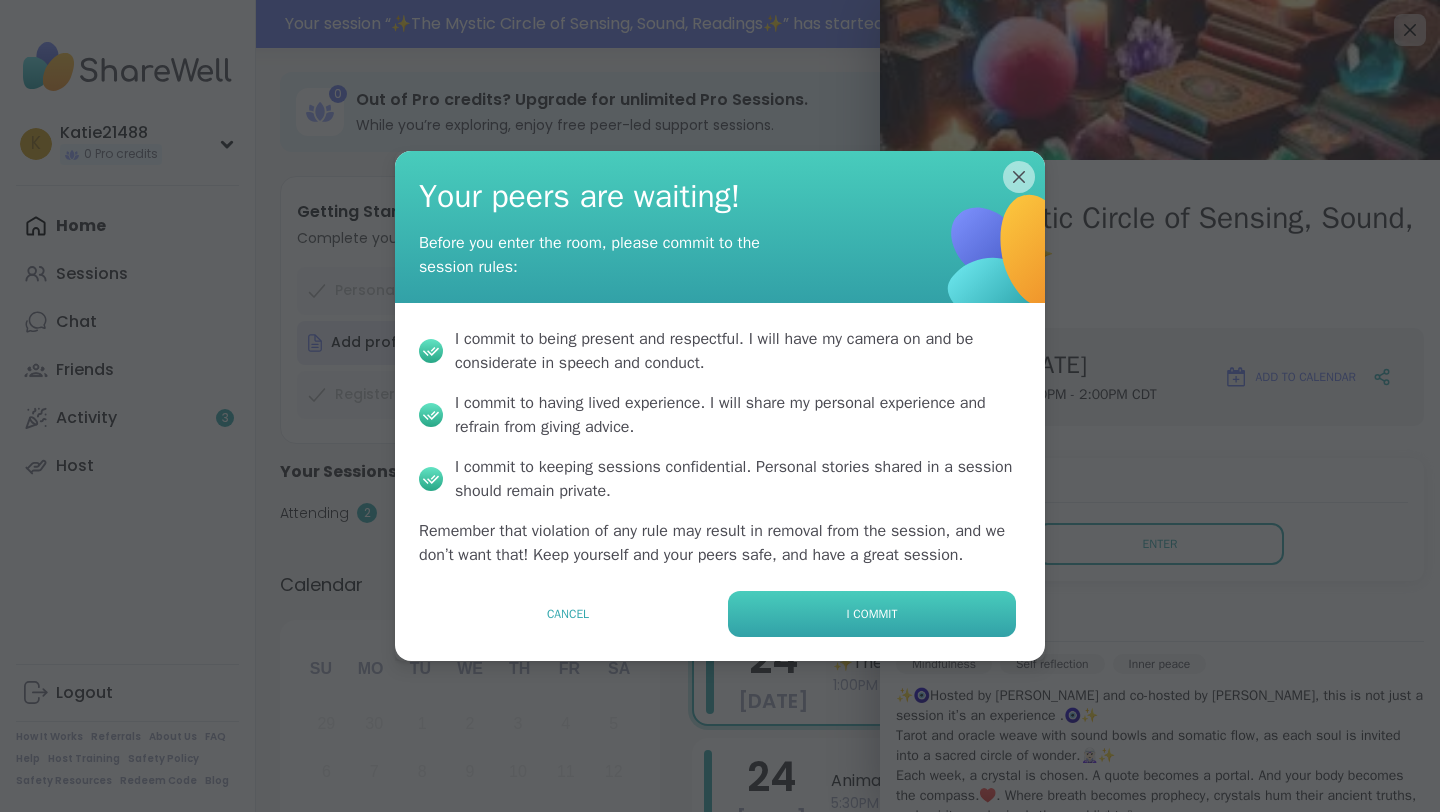 click on "I commit" at bounding box center [872, 614] 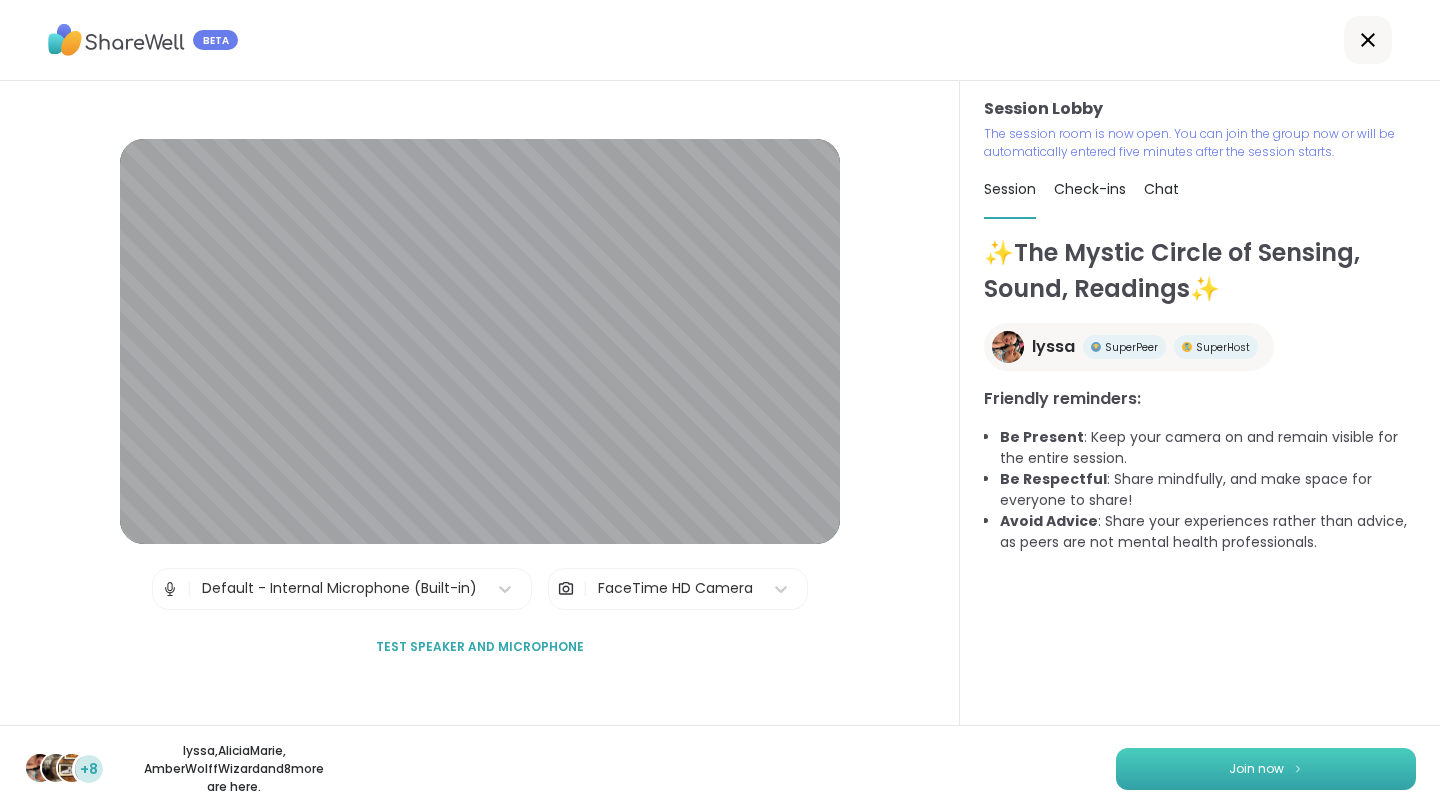click on "Join now" at bounding box center (1266, 769) 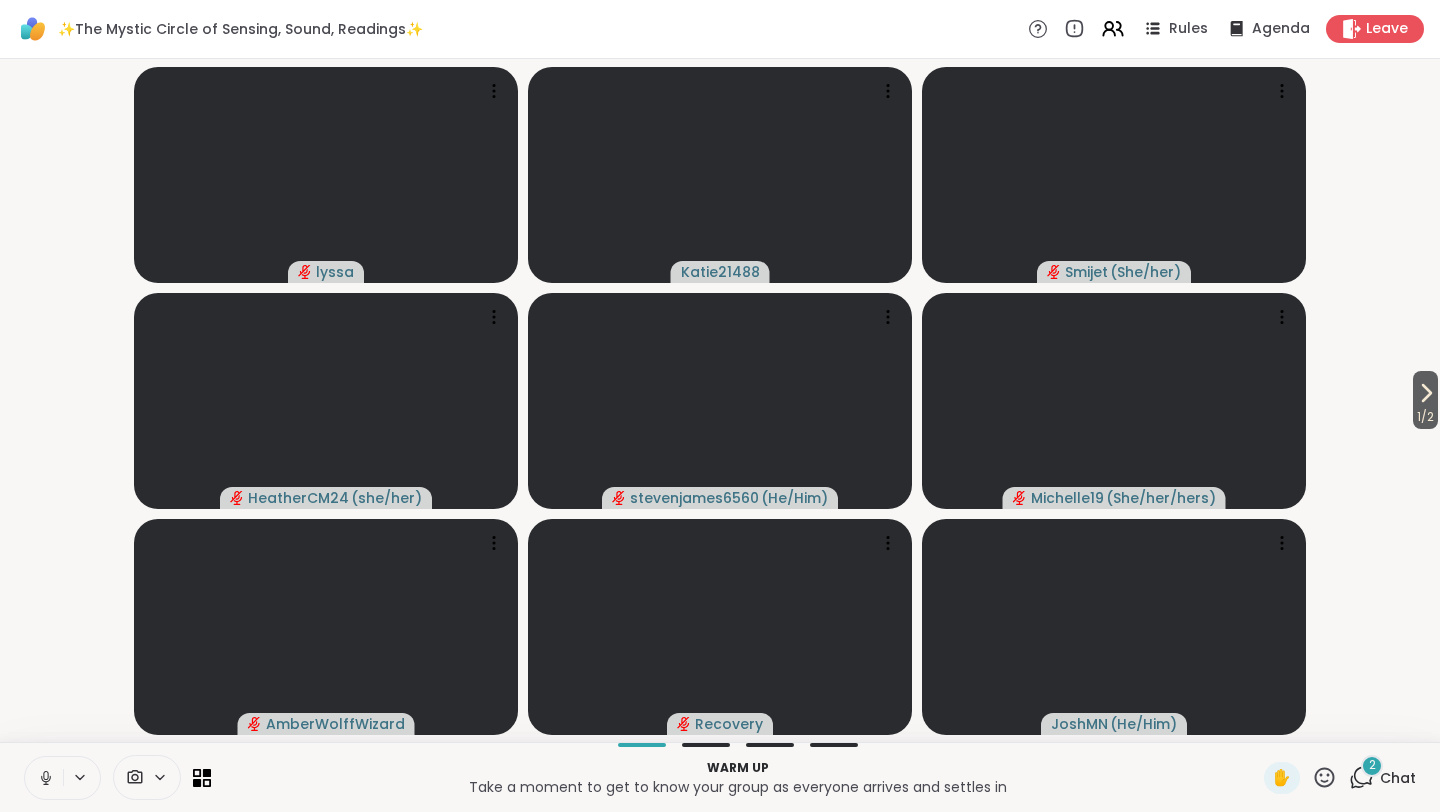 click on "2 Chat" at bounding box center [1382, 778] 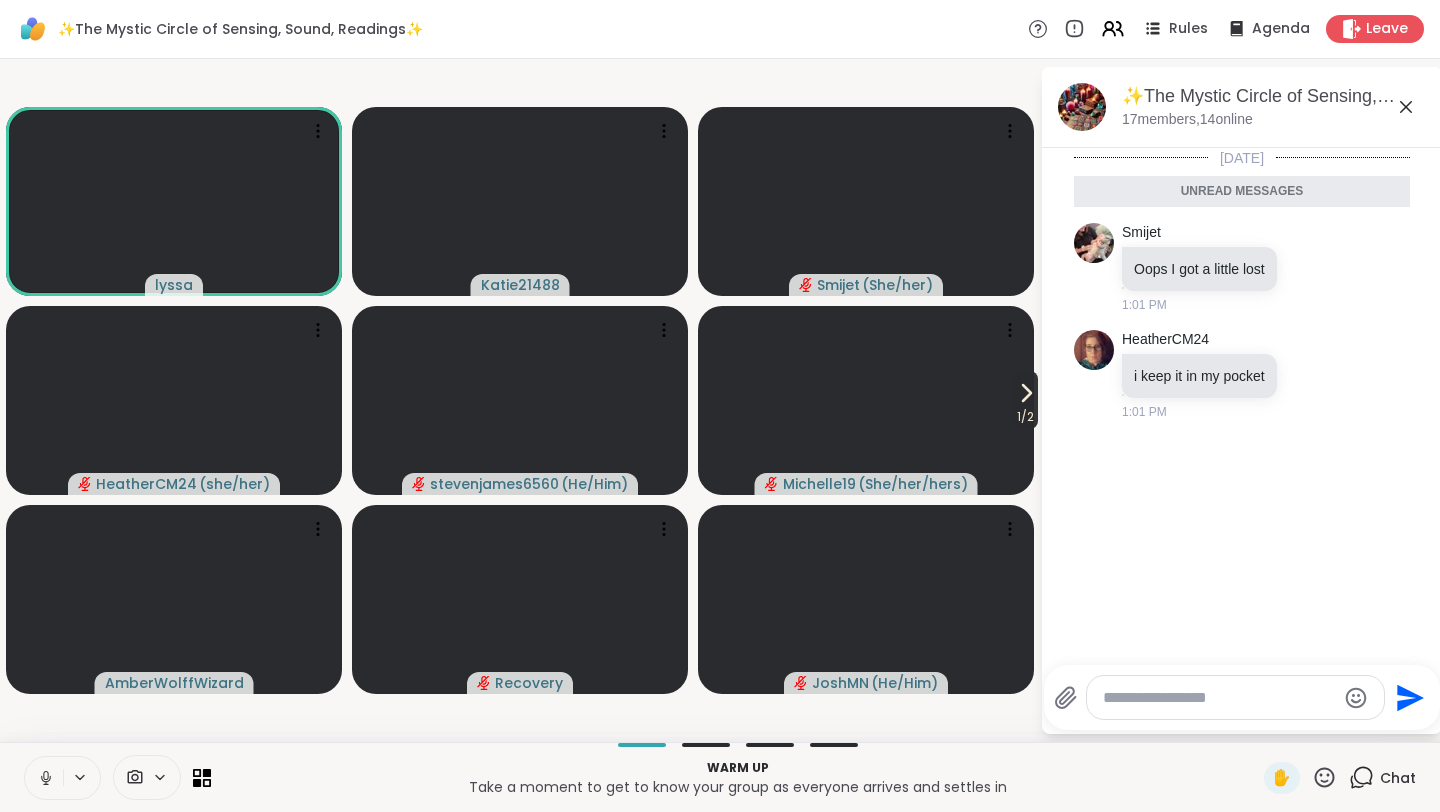 click 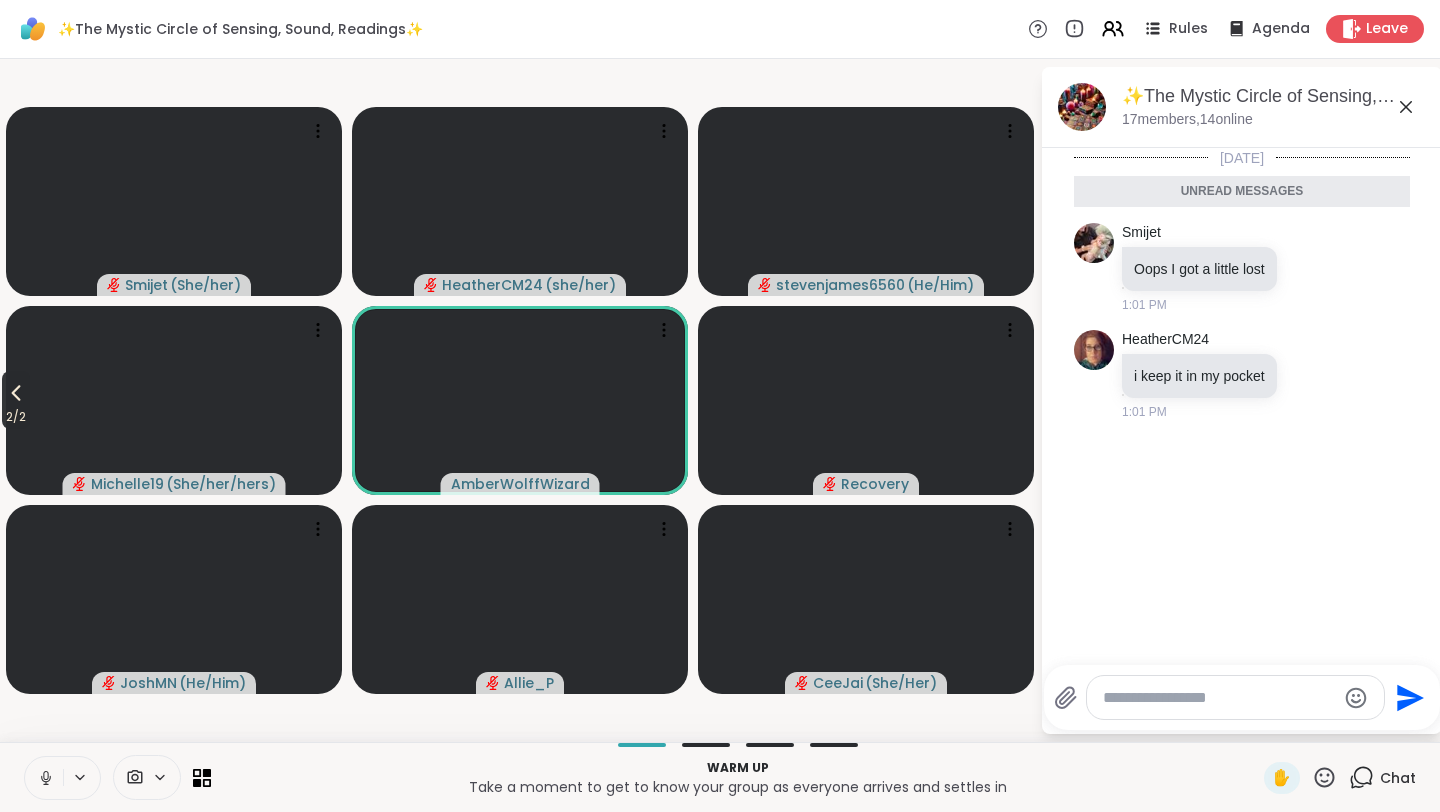 click 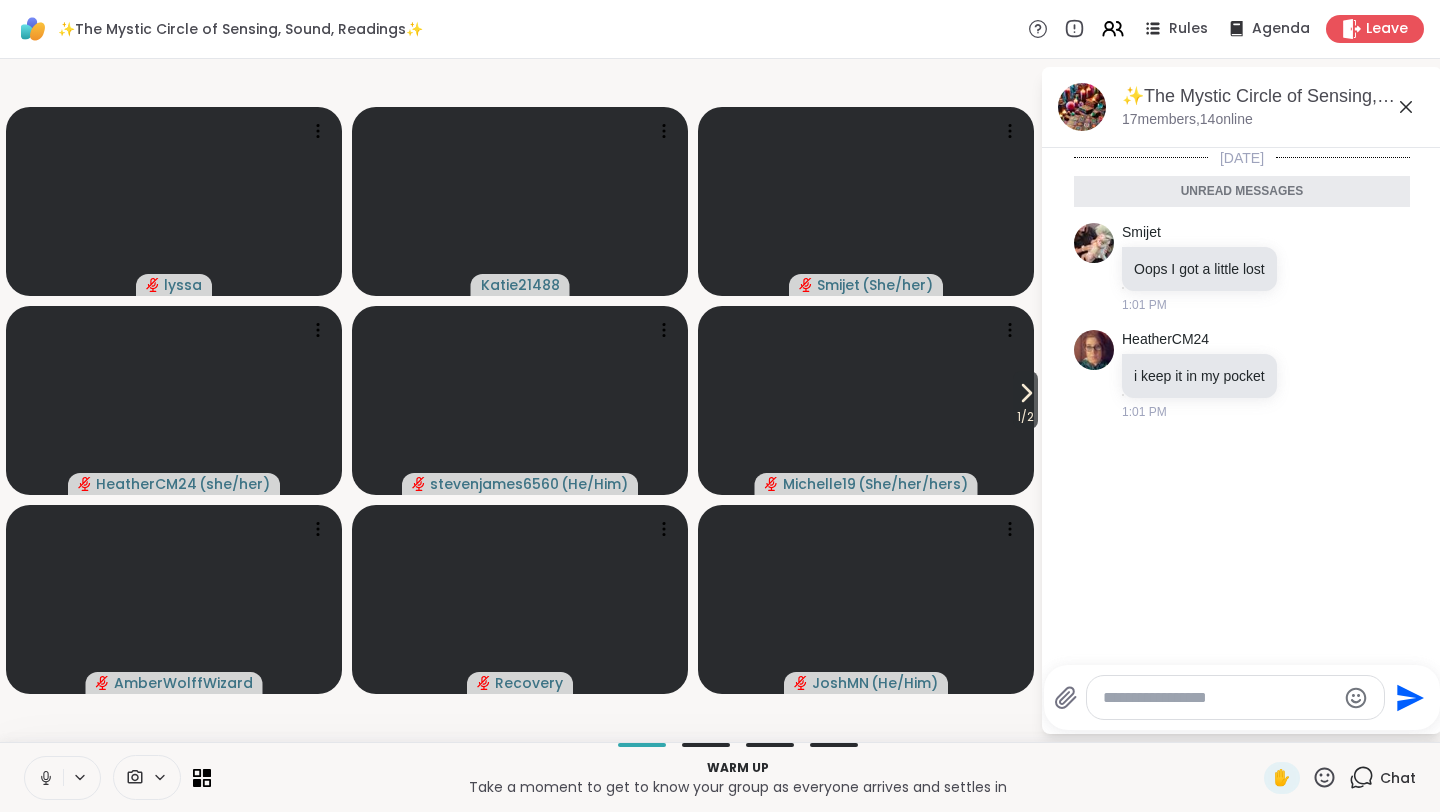 click 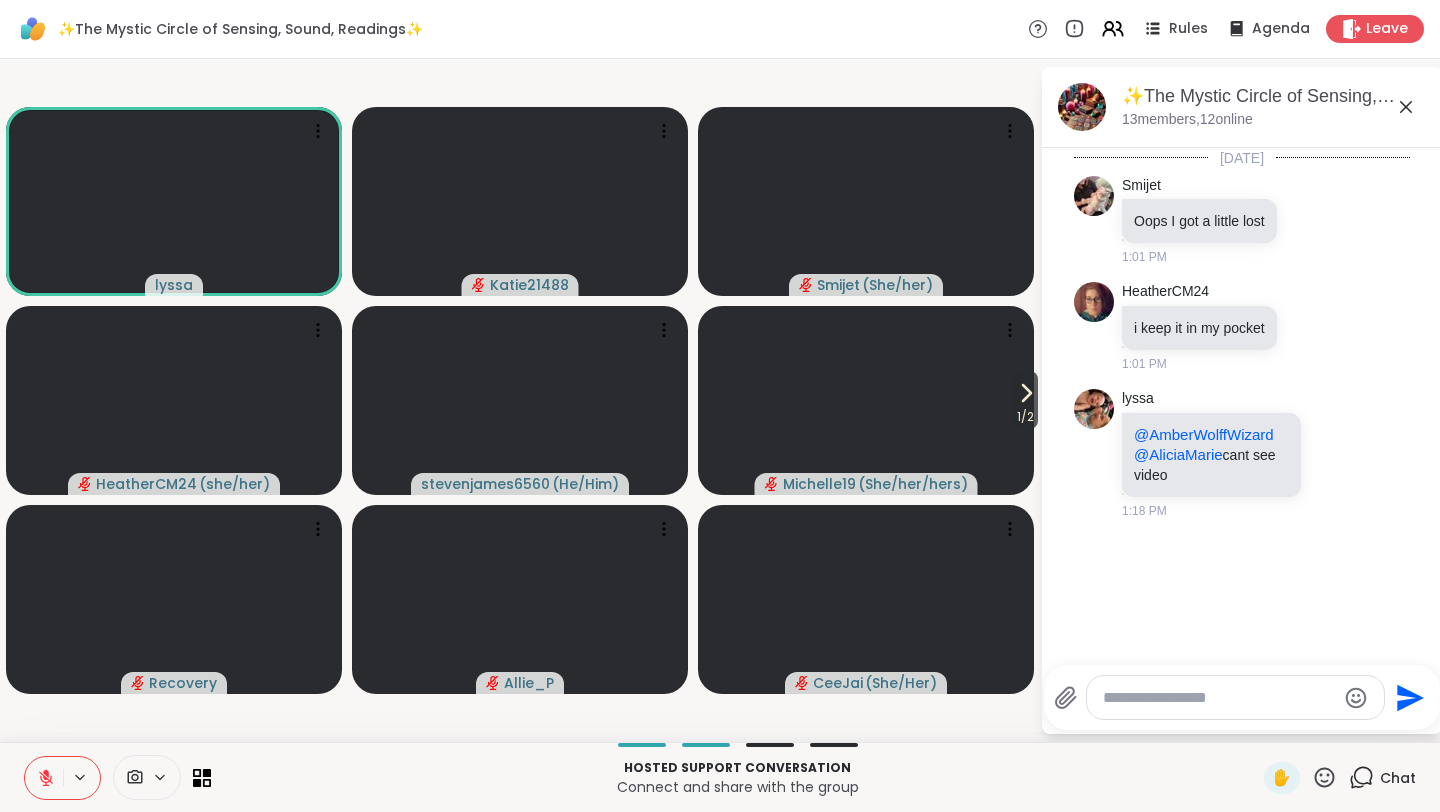click 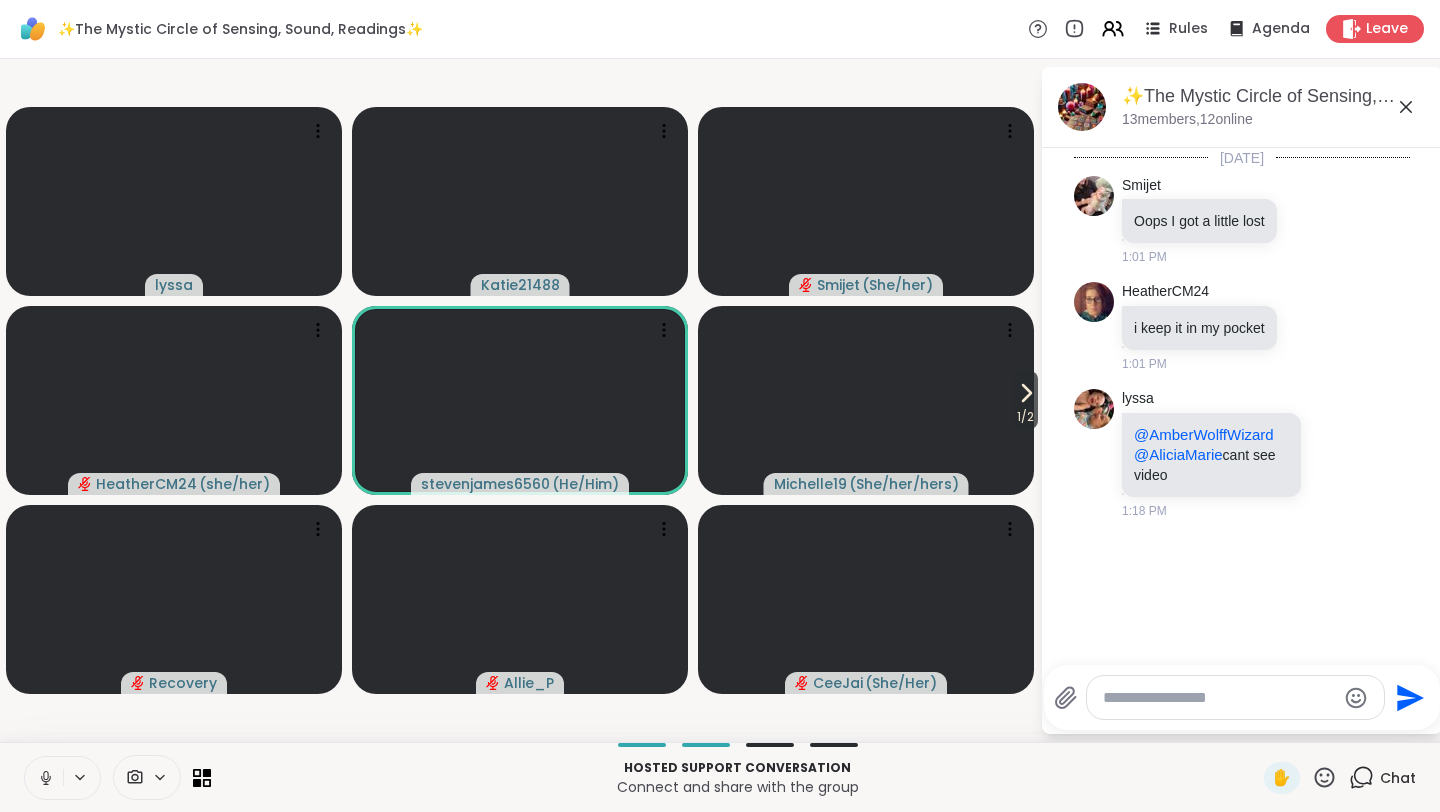 click 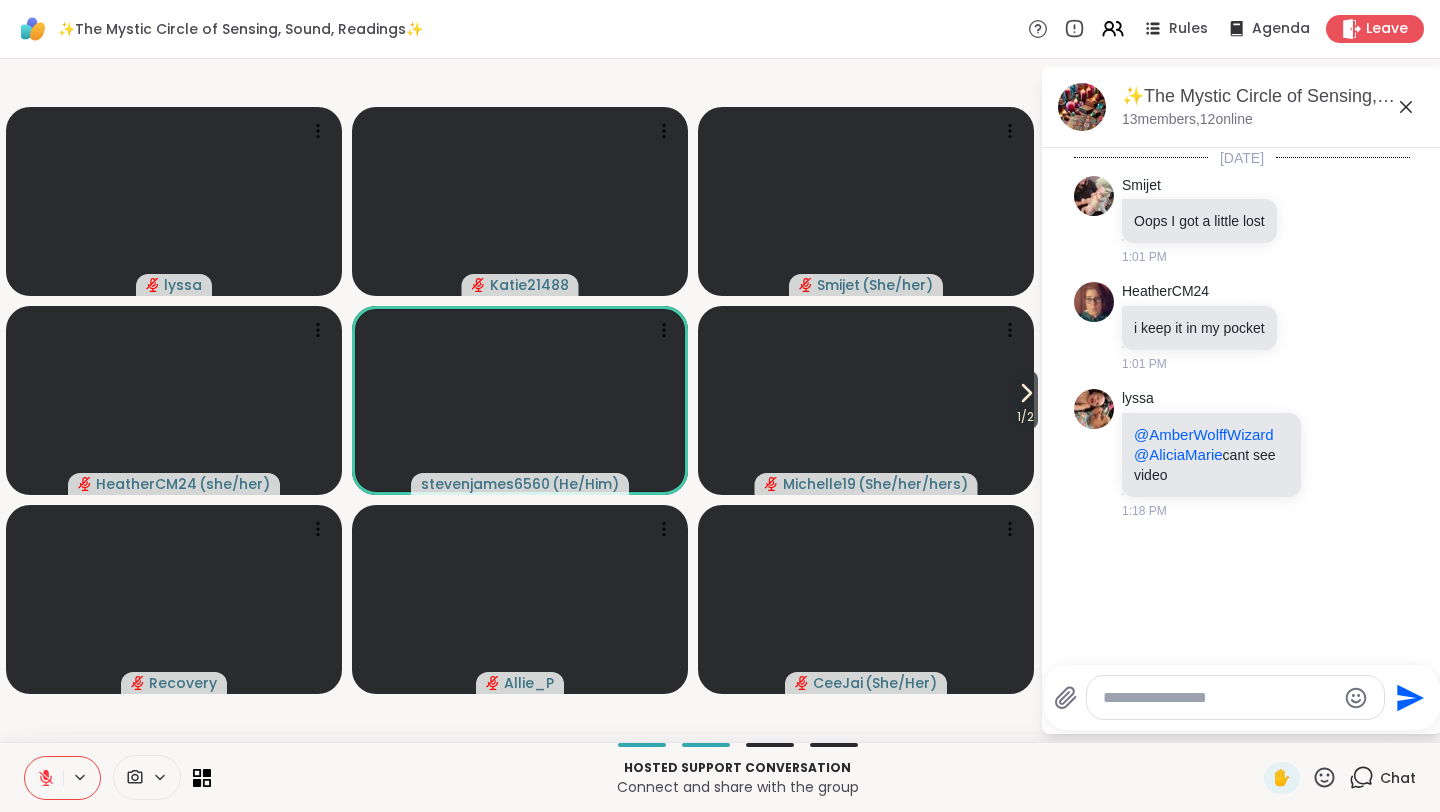 click 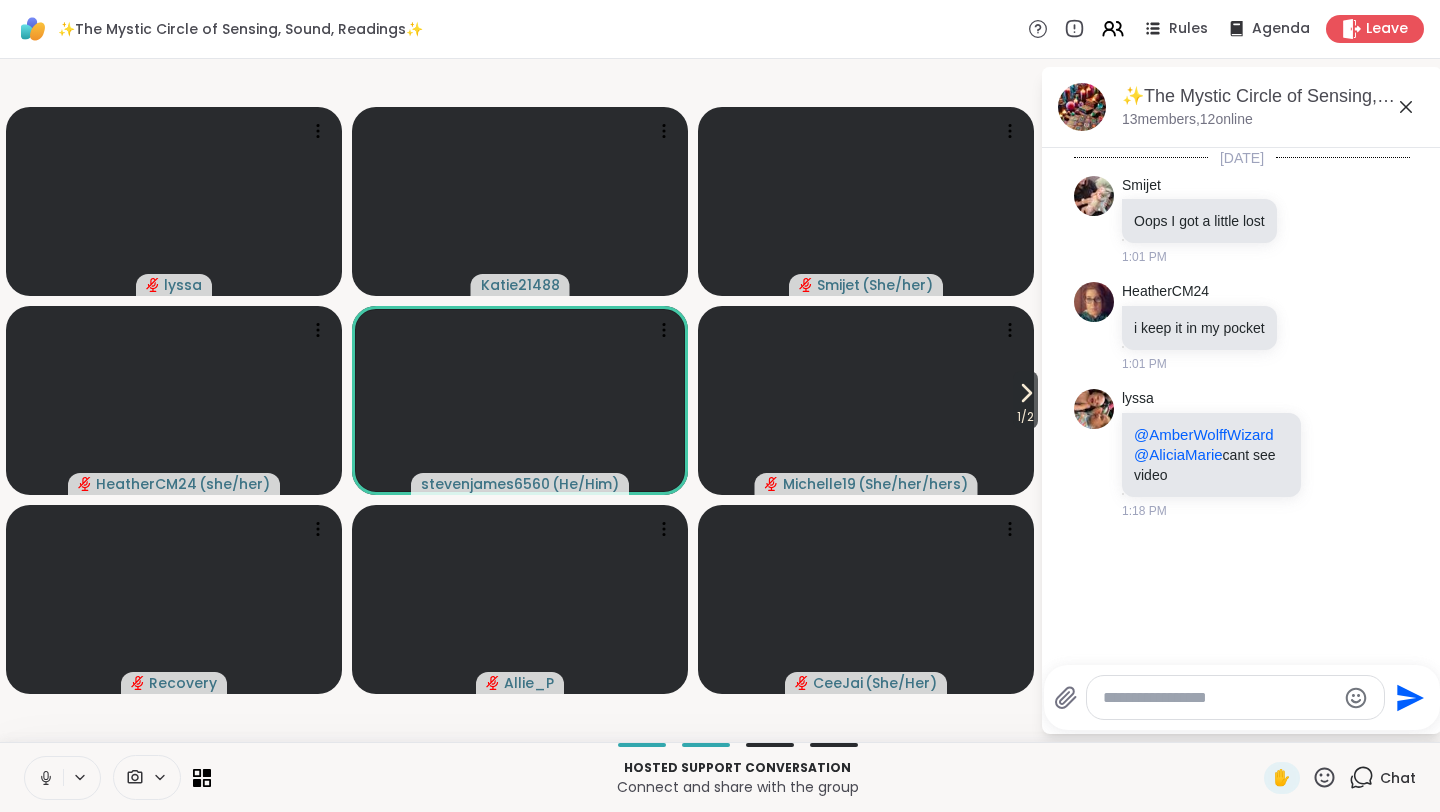 click 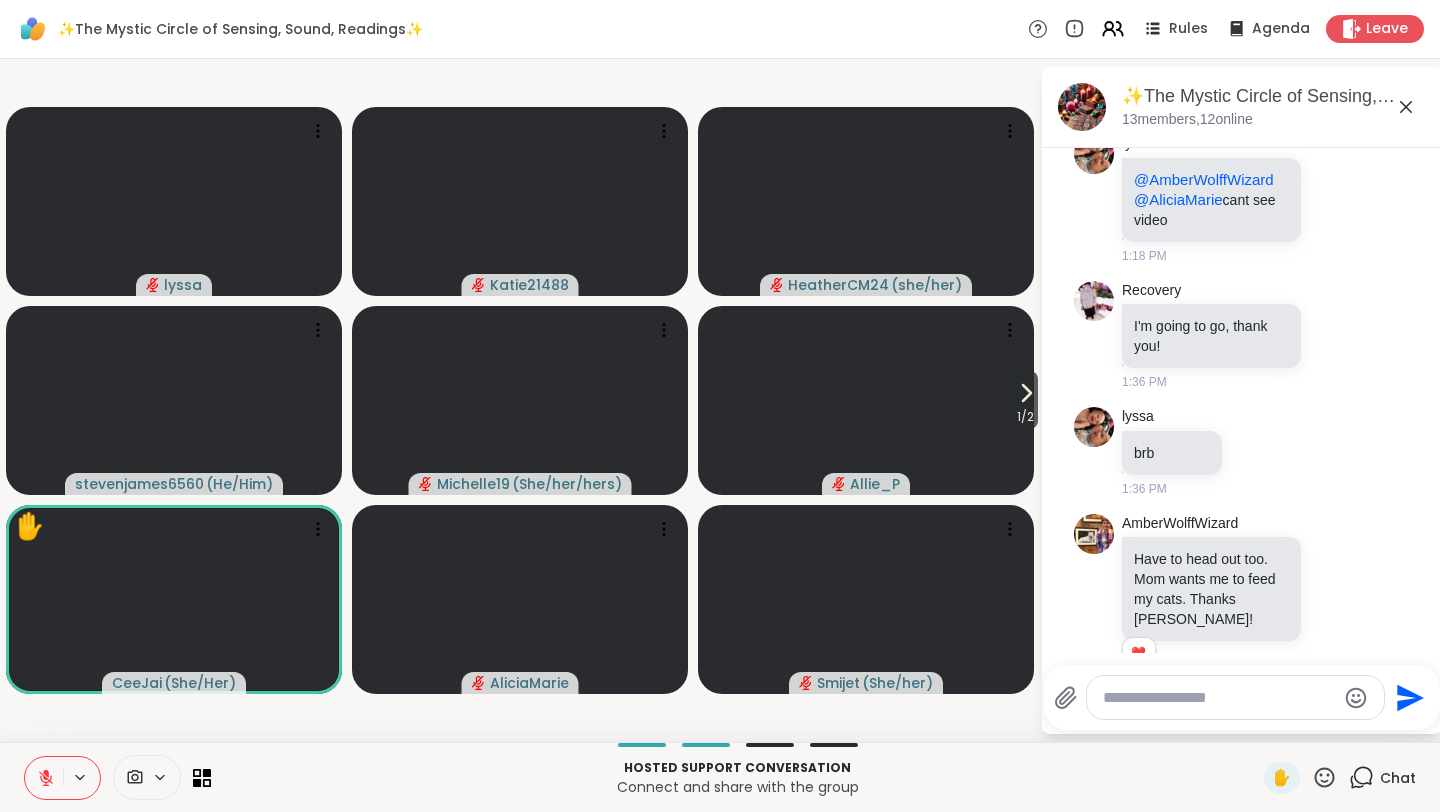 scroll, scrollTop: 283, scrollLeft: 0, axis: vertical 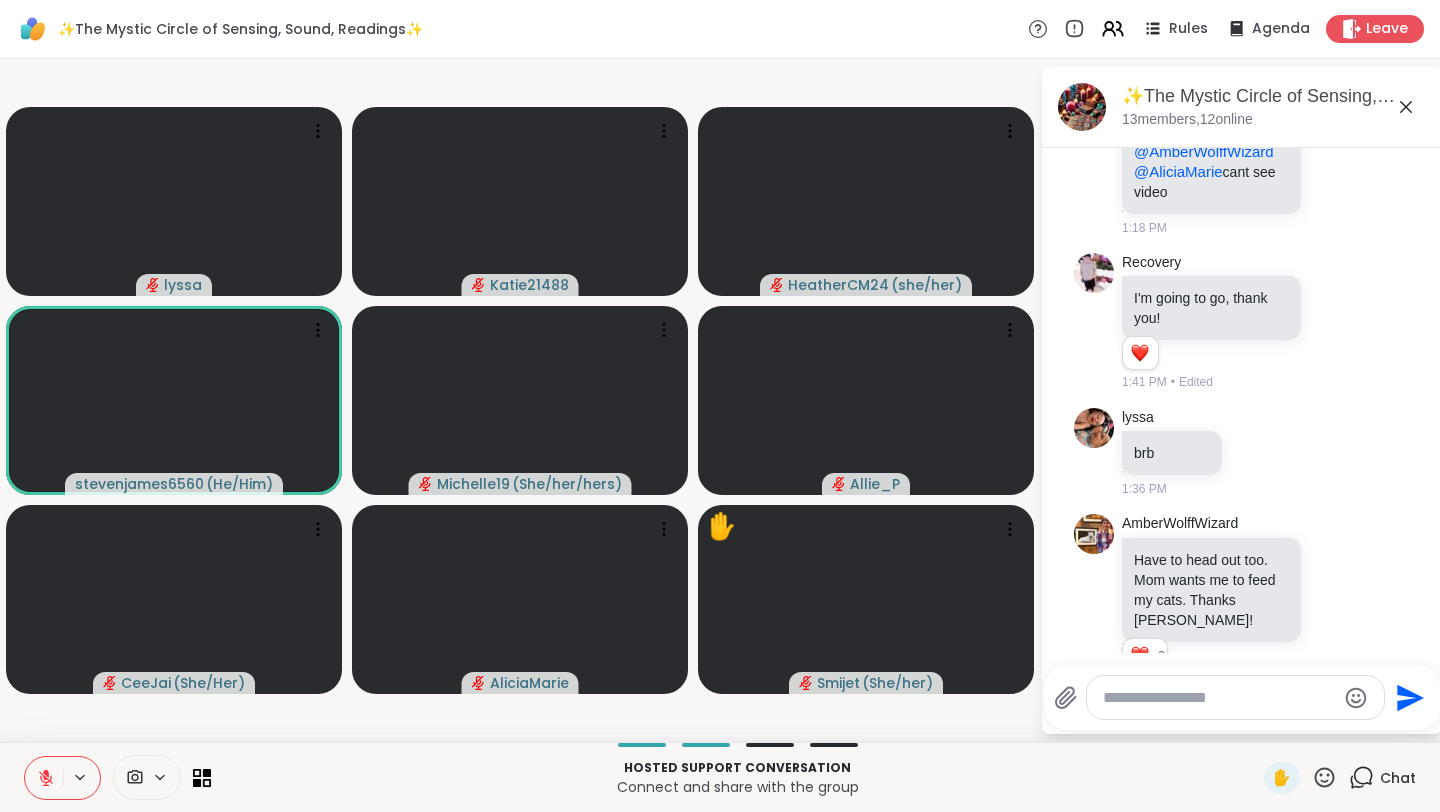 click 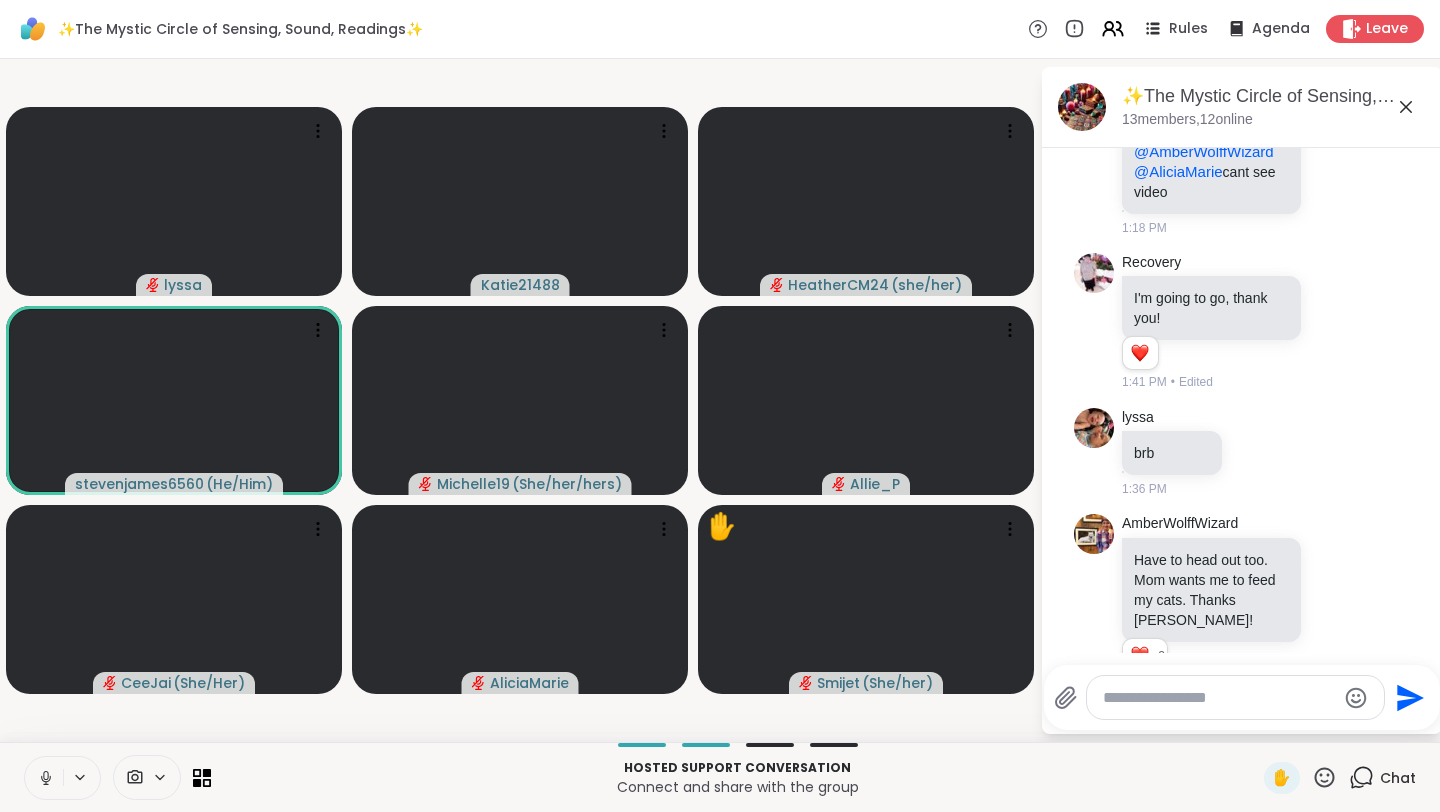 click 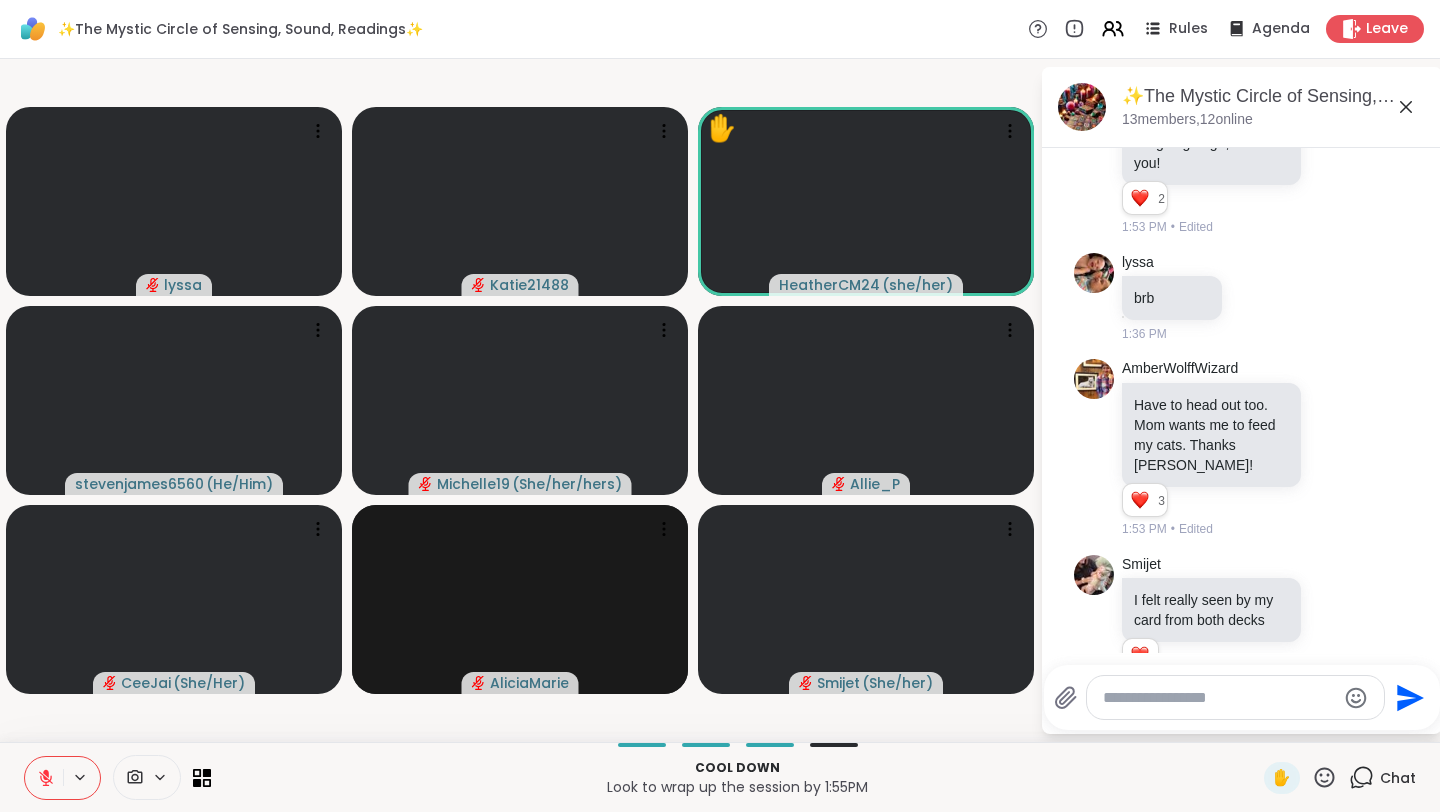 scroll, scrollTop: 467, scrollLeft: 0, axis: vertical 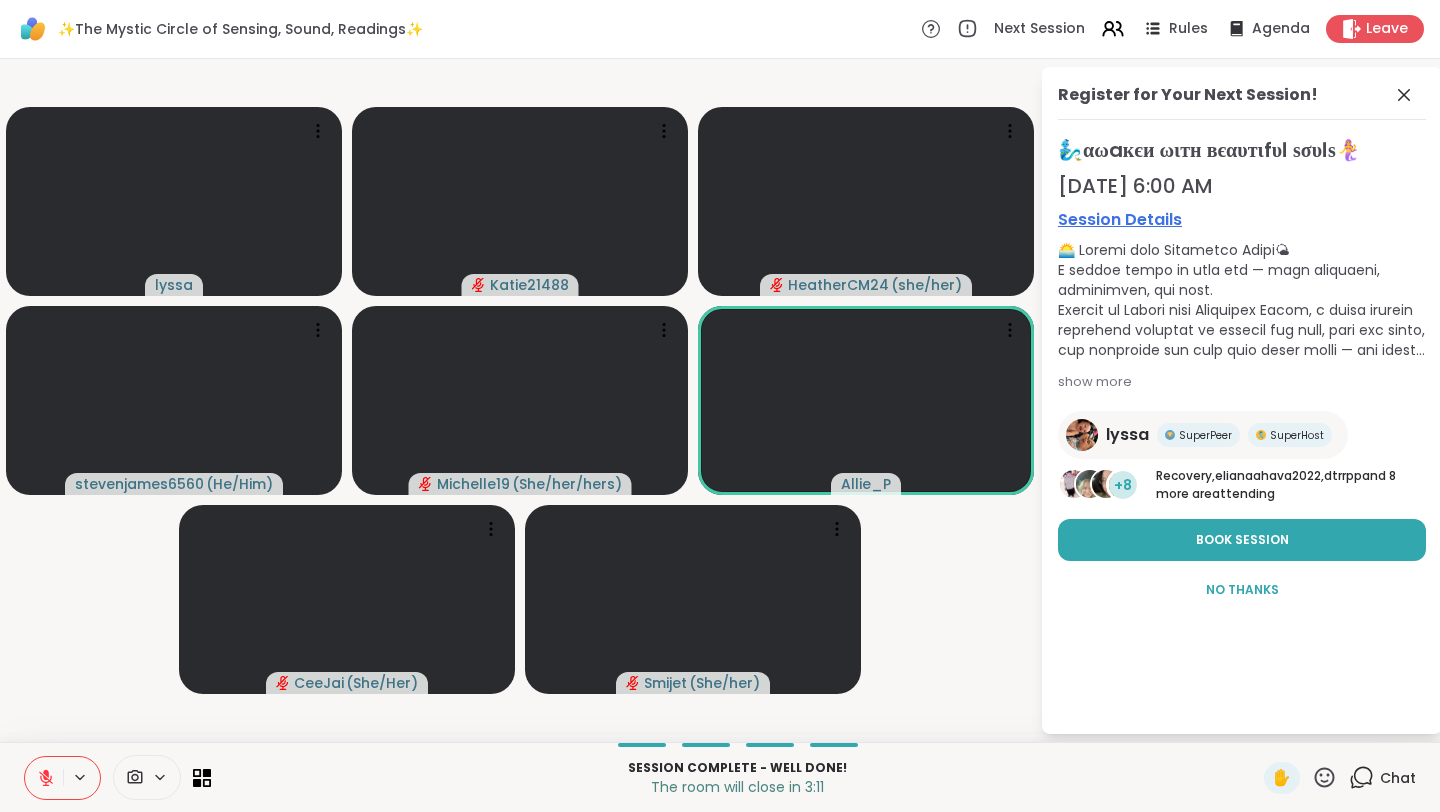 click 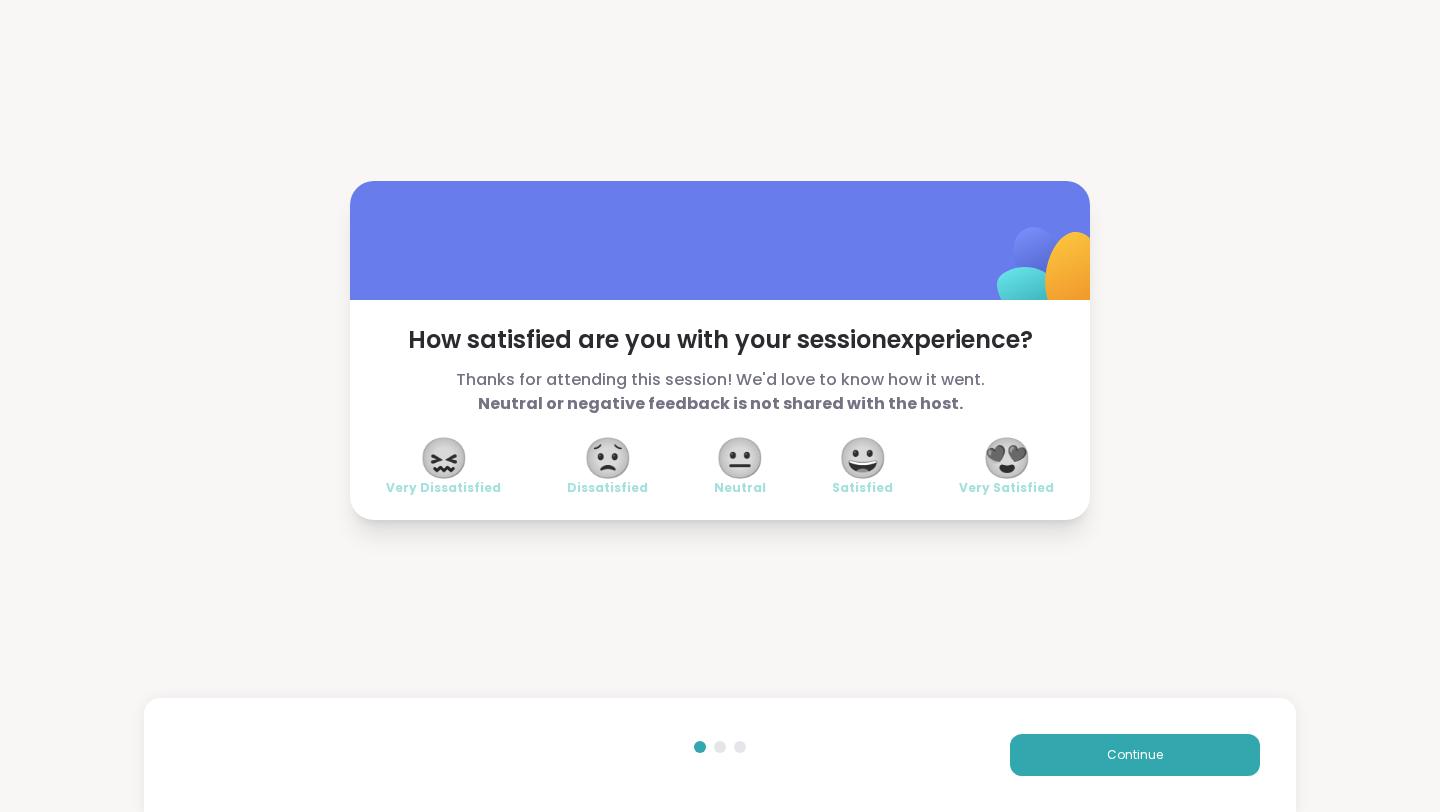 click on "😍" at bounding box center (1007, 458) 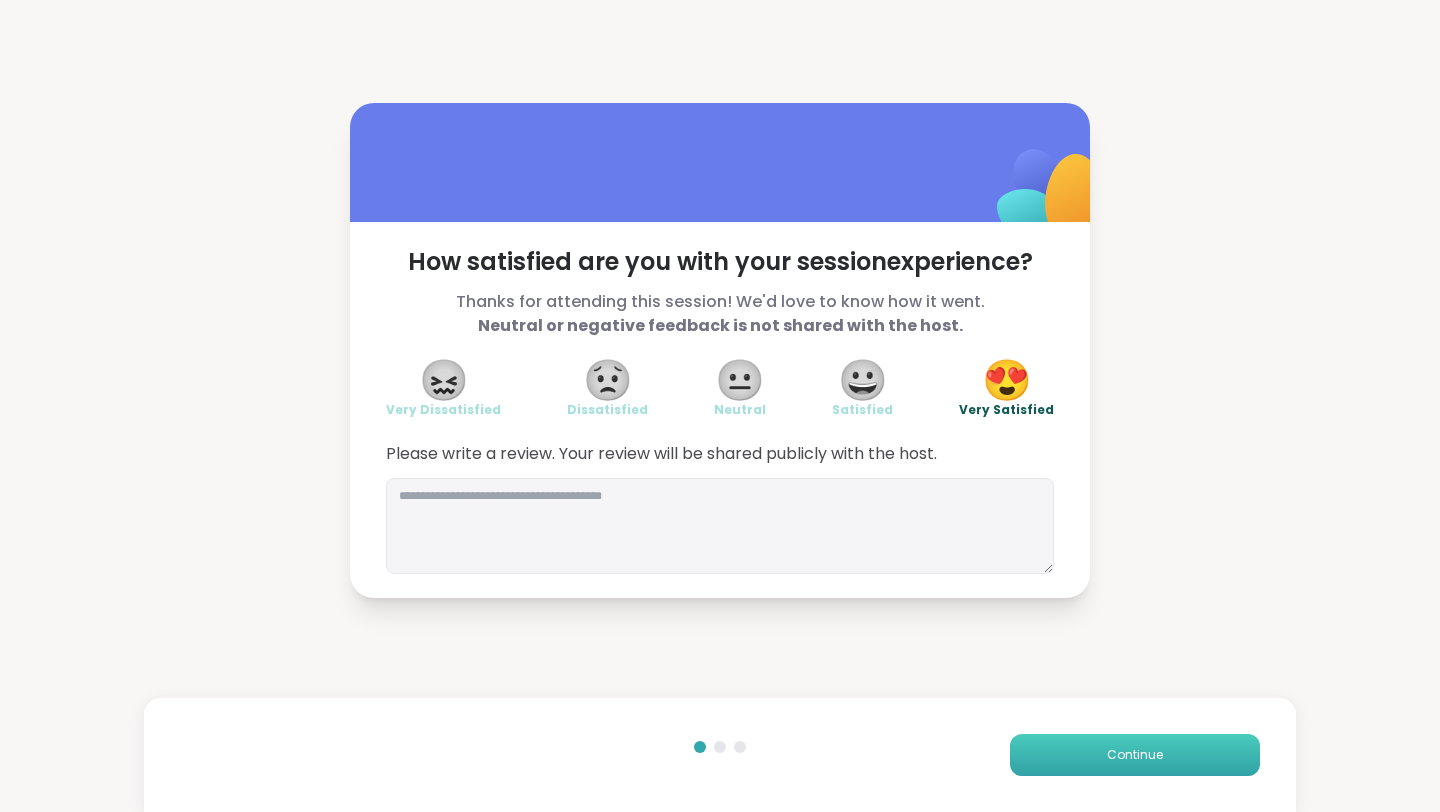 click on "Continue" at bounding box center (1135, 755) 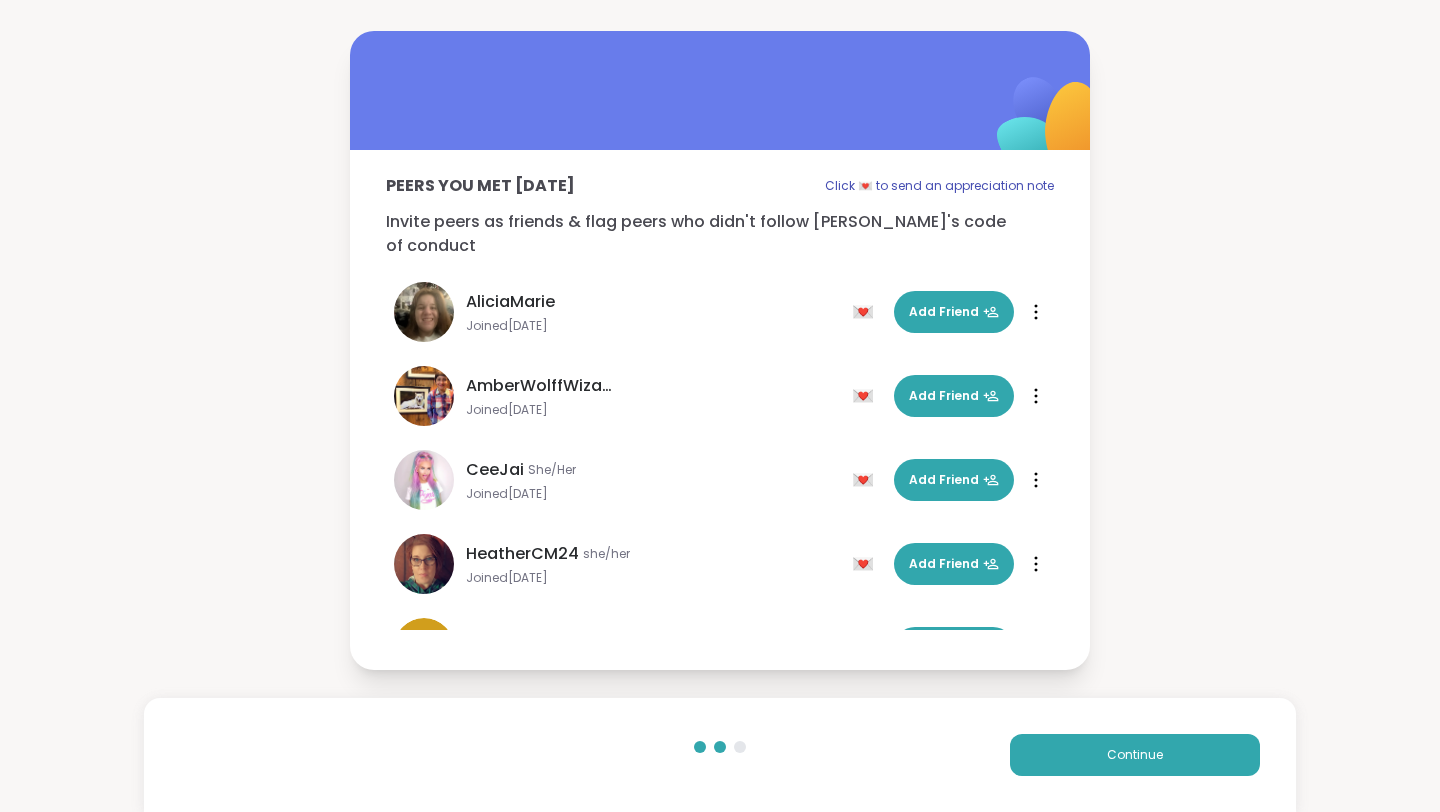 click on "Peers you met [DATE] Click 💌 to send an appreciation note Invite peers as friends & flag peers who didn't follow [PERSON_NAME]'s code of conduct Click 💌 to send an appreciation note [PERSON_NAME] Joined  [DATE] 💌 Add Friend  💌 Add Friend  AmberWolffWizard Joined  [DATE] 💌 Add Friend  💌 Add Friend  CeeJai She/Her Joined  [DATE] 💌 Add Friend  💌 Add Friend  HeatherCM24 she/her Joined  [DATE] 💌 Add Friend  💌 Add Friend  A Allie_P Joined  [DATE] 💌 Add Friend  💌 Add Friend  stevenjames6560 He/Him Joined  [DATE] 💌 Add Friend  💌 Add Friend  Smijet She/her Joined  [DATE] 💌 Add Friend  💌 Add Friend  [PERSON_NAME] He/Him Joined  [DATE] 💌 Add Friend  💌 Add Friend  Recovery Joined  [DATE] 💌 Add Friend  💌 Add Friend  Michelle19 She/her/hers Joined  [DATE] 💌 Add Friend  💌 Add Friend  lyssa Joined  [DATE] 💌 Add Friend  💌 Add Friend" at bounding box center (720, 402) 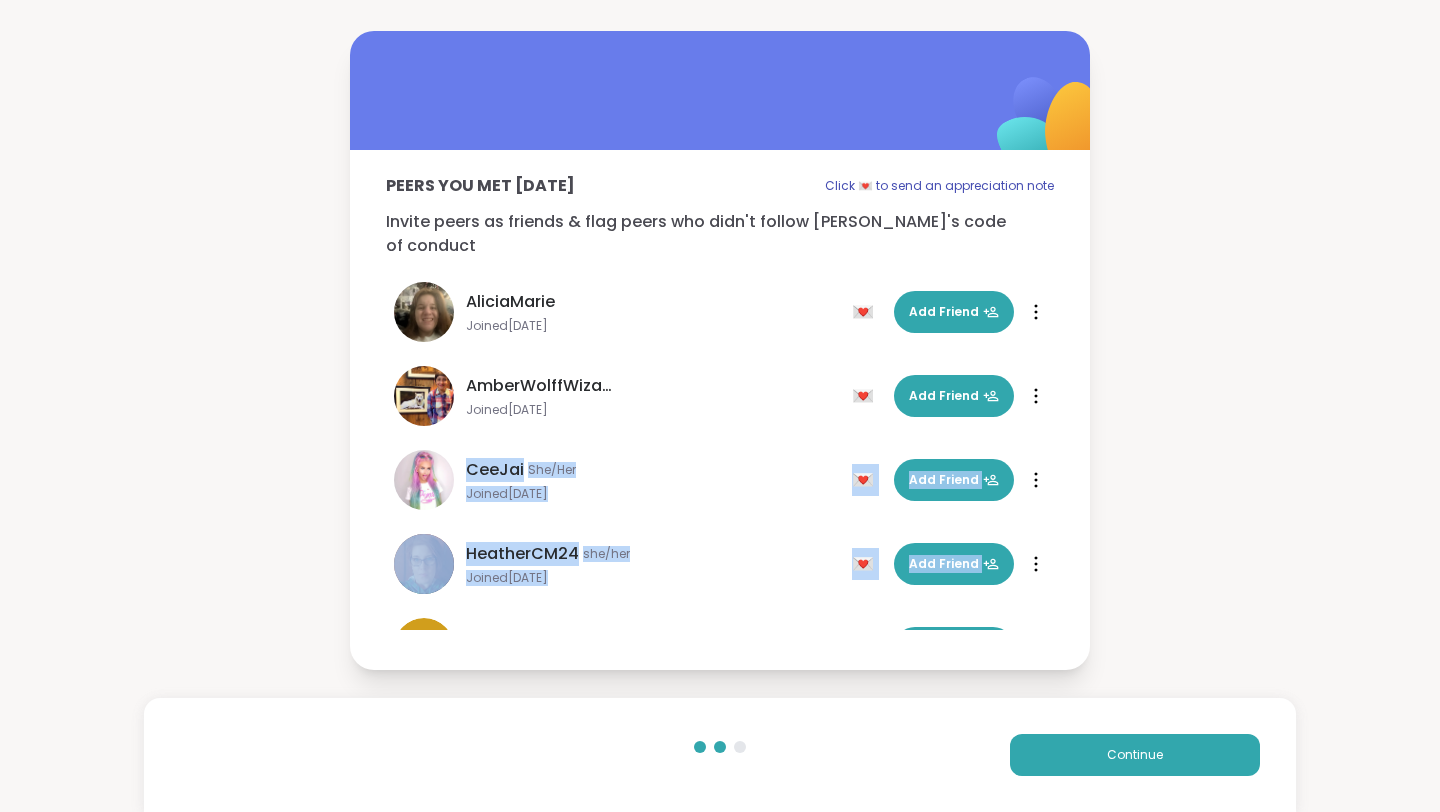 drag, startPoint x: 1076, startPoint y: 420, endPoint x: 1067, endPoint y: 560, distance: 140.28899 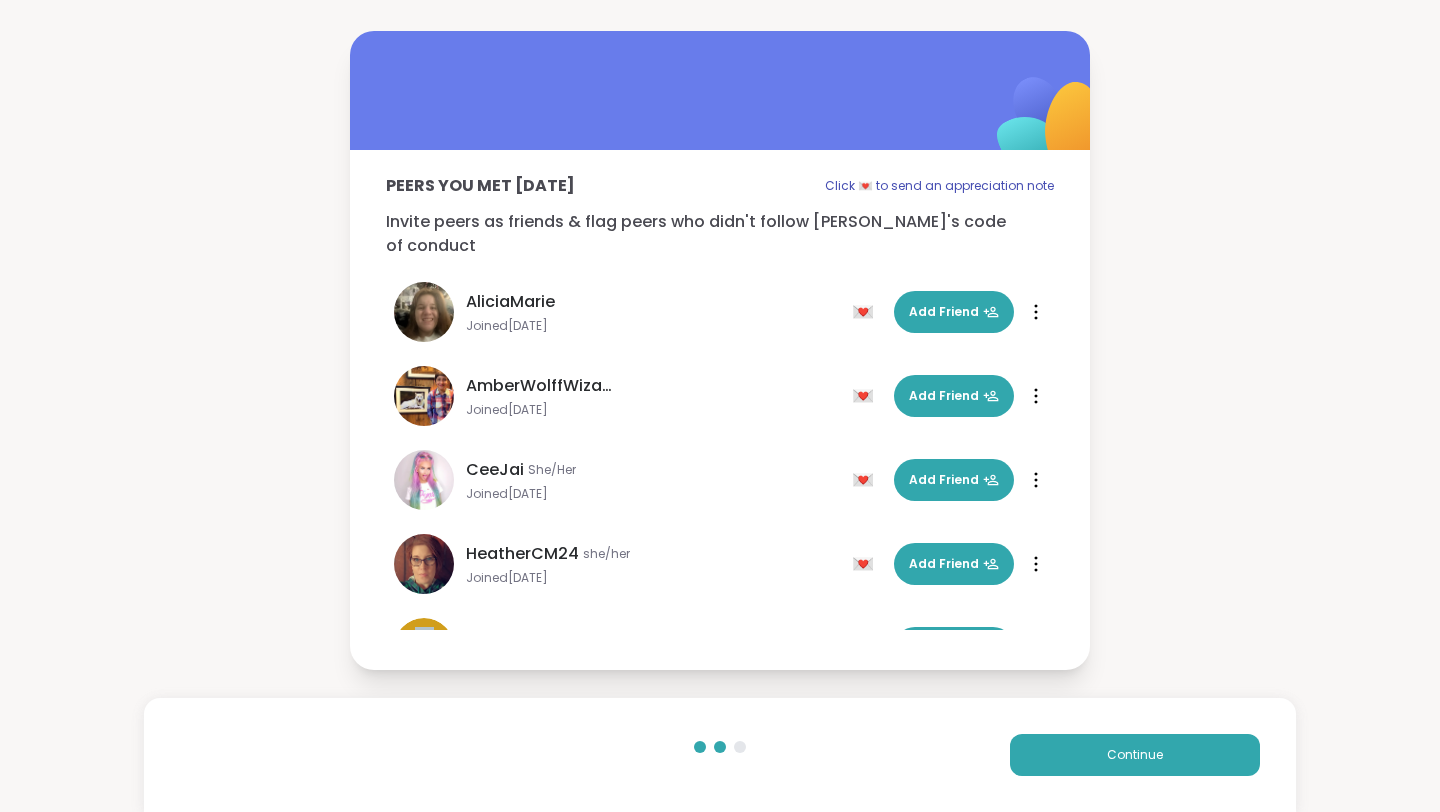 click on "Peers you met [DATE] Click 💌 to send an appreciation note Invite peers as friends & flag peers who didn't follow [PERSON_NAME]'s code of conduct Click 💌 to send an appreciation note [PERSON_NAME] Joined  [DATE] 💌 Add Friend  💌 Add Friend  AmberWolffWizard Joined  [DATE] 💌 Add Friend  💌 Add Friend  CeeJai She/Her Joined  [DATE] 💌 Add Friend  💌 Add Friend  HeatherCM24 she/her Joined  [DATE] 💌 Add Friend  💌 Add Friend  A Allie_P Joined  [DATE] 💌 Add Friend  💌 Add Friend  stevenjames6560 He/Him Joined  [DATE] 💌 Add Friend  💌 Add Friend  Smijet She/her Joined  [DATE] 💌 Add Friend  💌 Add Friend  [PERSON_NAME] He/Him Joined  [DATE] 💌 Add Friend  💌 Add Friend  Recovery Joined  [DATE] 💌 Add Friend  💌 Add Friend  Michelle19 She/her/hers Joined  [DATE] 💌 Add Friend  💌 Add Friend  lyssa Joined  [DATE] 💌 Add Friend  💌 Add Friend" at bounding box center [720, 402] 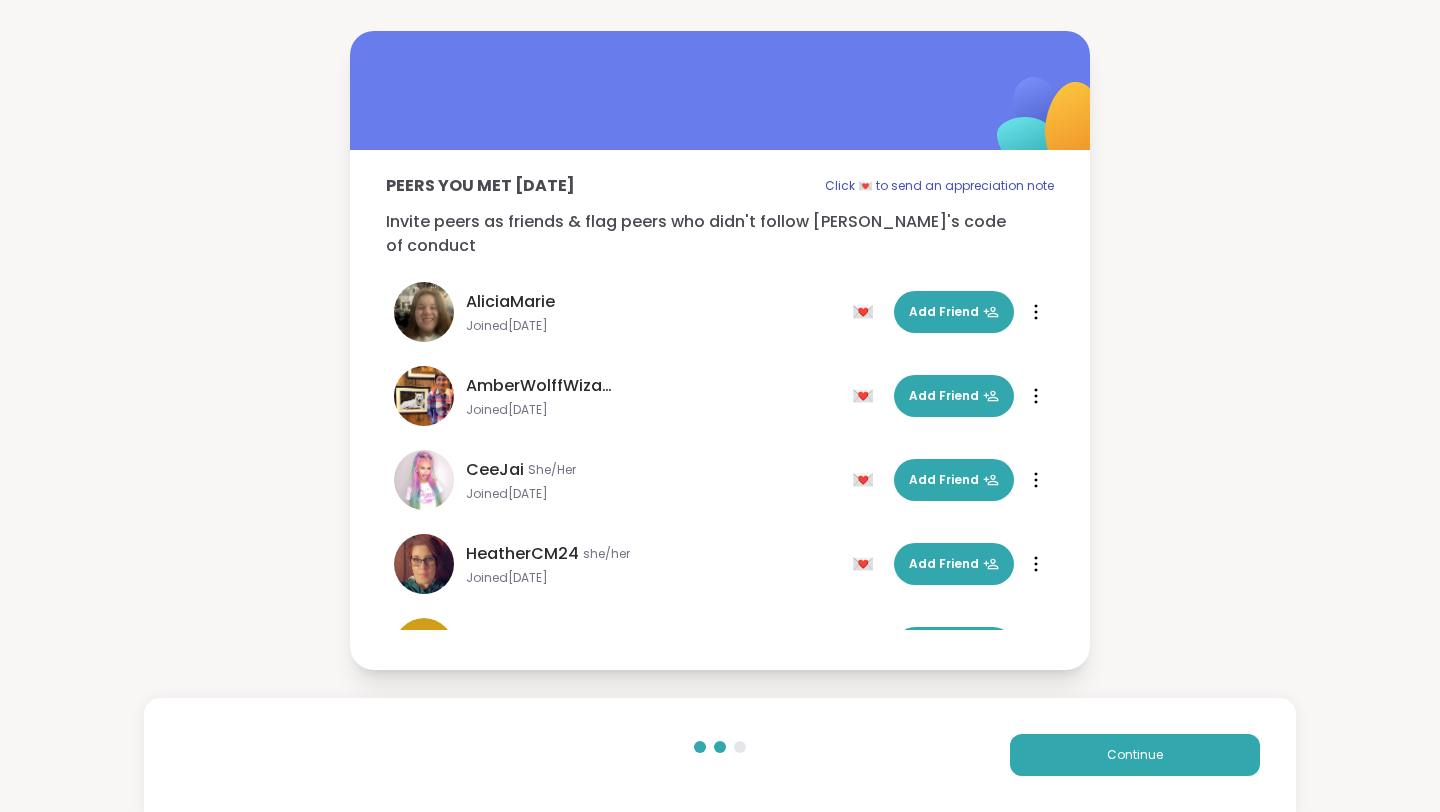 click on "Peers you met [DATE] Click 💌 to send an appreciation note Invite peers as friends & flag peers who didn't follow [PERSON_NAME]'s code of conduct Click 💌 to send an appreciation note [PERSON_NAME] Joined  [DATE] 💌 Add Friend  💌 Add Friend  AmberWolffWizard Joined  [DATE] 💌 Add Friend  💌 Add Friend  CeeJai She/Her Joined  [DATE] 💌 Add Friend  💌 Add Friend  HeatherCM24 she/her Joined  [DATE] 💌 Add Friend  💌 Add Friend  A Allie_P Joined  [DATE] 💌 Add Friend  💌 Add Friend  stevenjames6560 He/Him Joined  [DATE] 💌 Add Friend  💌 Add Friend  Smijet She/her Joined  [DATE] 💌 Add Friend  💌 Add Friend  [PERSON_NAME] He/Him Joined  [DATE] 💌 Add Friend  💌 Add Friend  Recovery Joined  [DATE] 💌 Add Friend  💌 Add Friend  Michelle19 She/her/hers Joined  [DATE] 💌 Add Friend  💌 Add Friend  lyssa Joined  [DATE] 💌 Add Friend  💌 Add Friend" at bounding box center (720, 402) 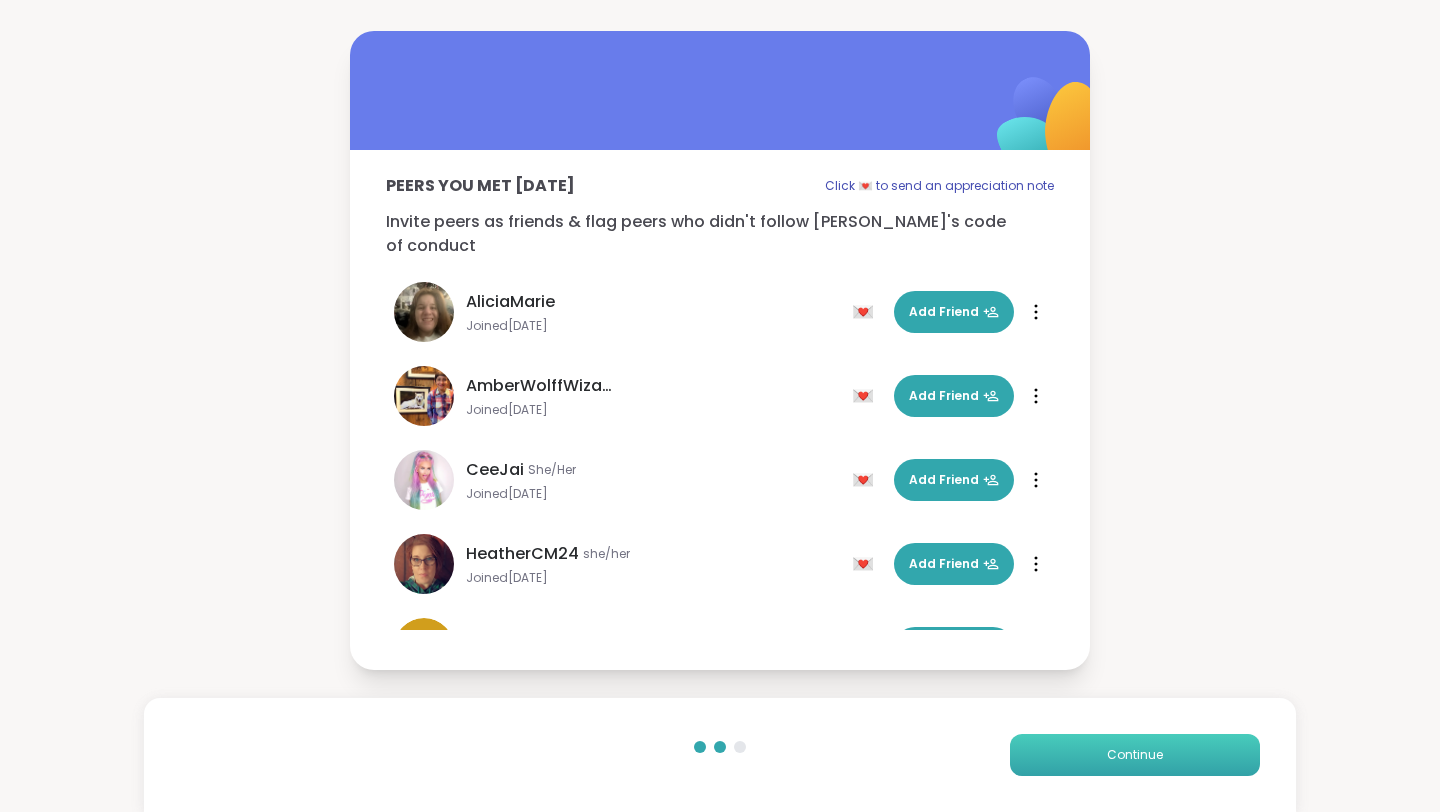 click on "Continue" at bounding box center (1135, 755) 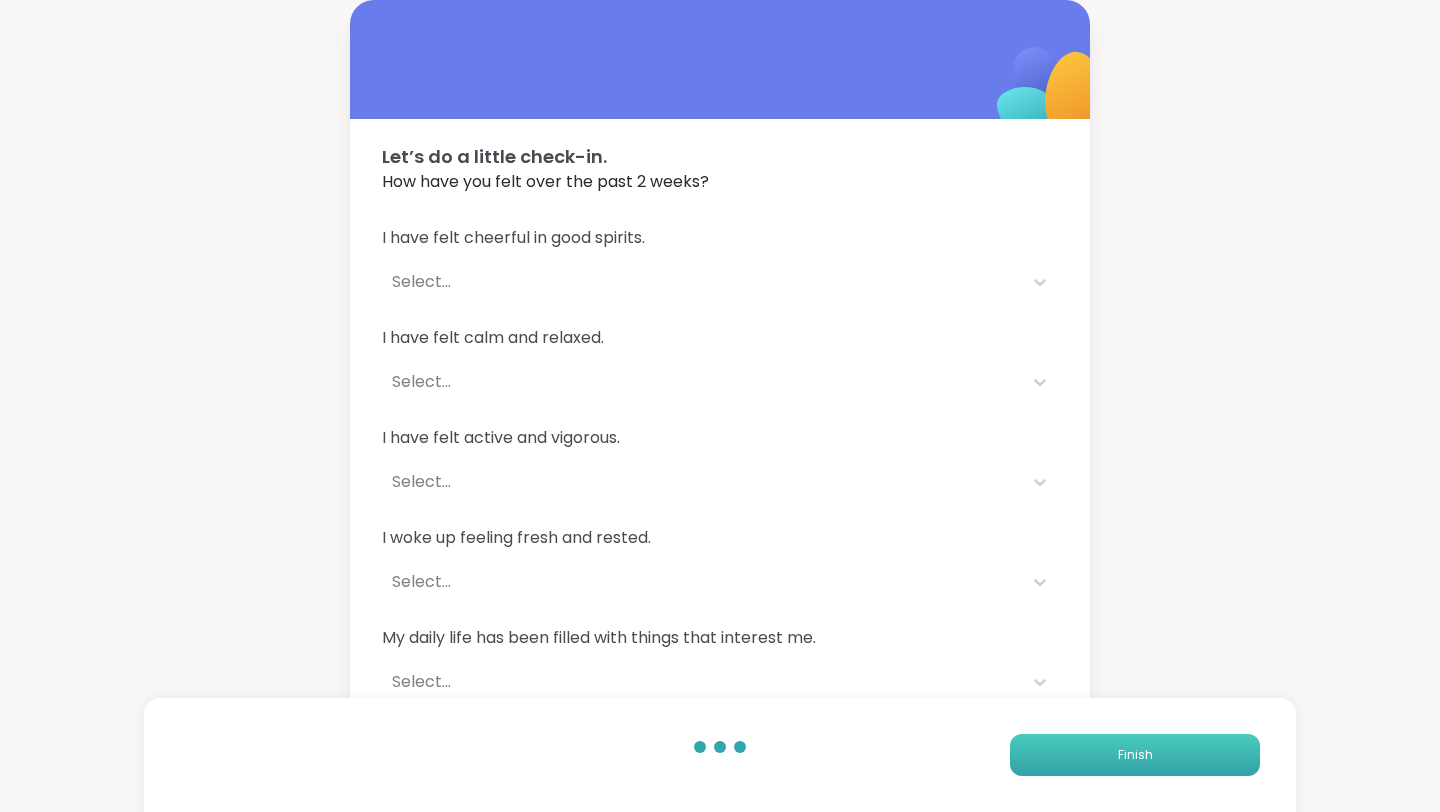 click on "Finish" at bounding box center (1135, 755) 